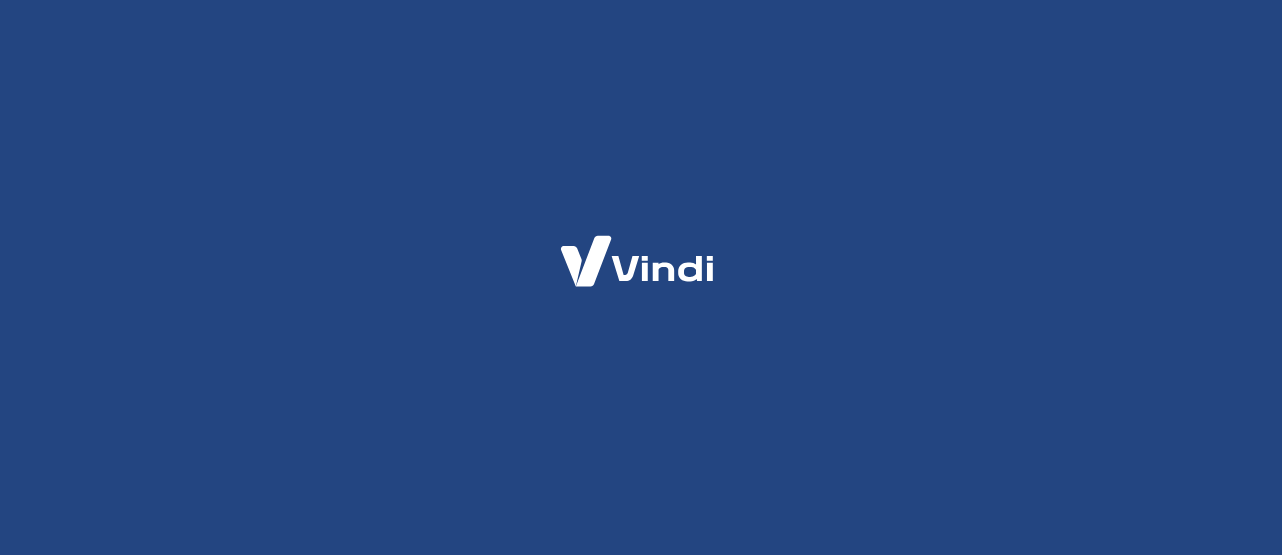 scroll, scrollTop: 0, scrollLeft: 0, axis: both 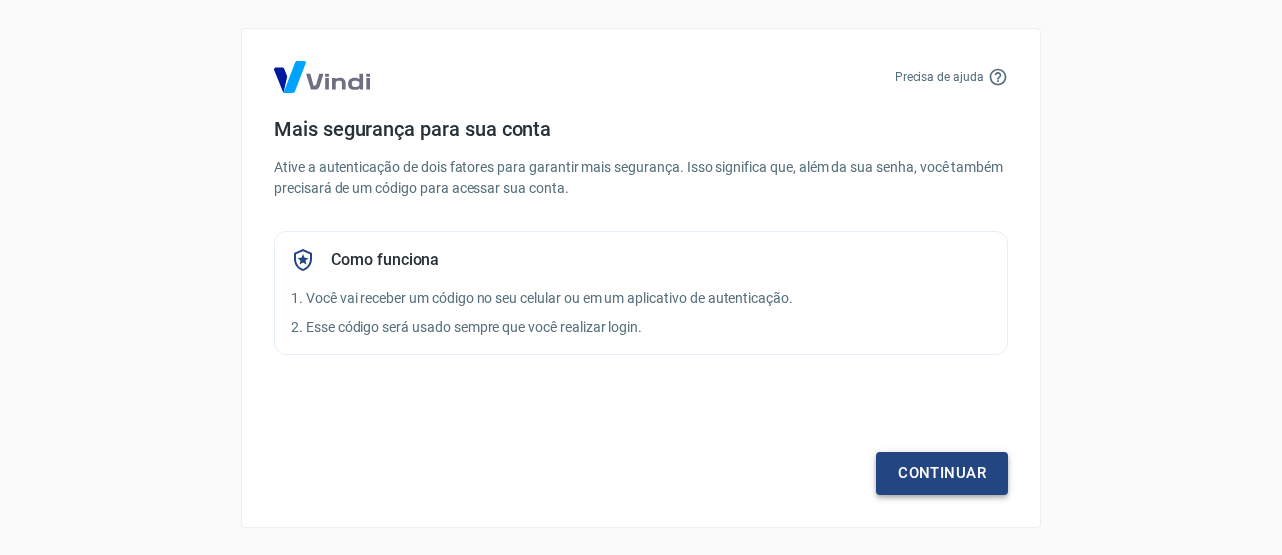 click on "Continuar" at bounding box center (942, 473) 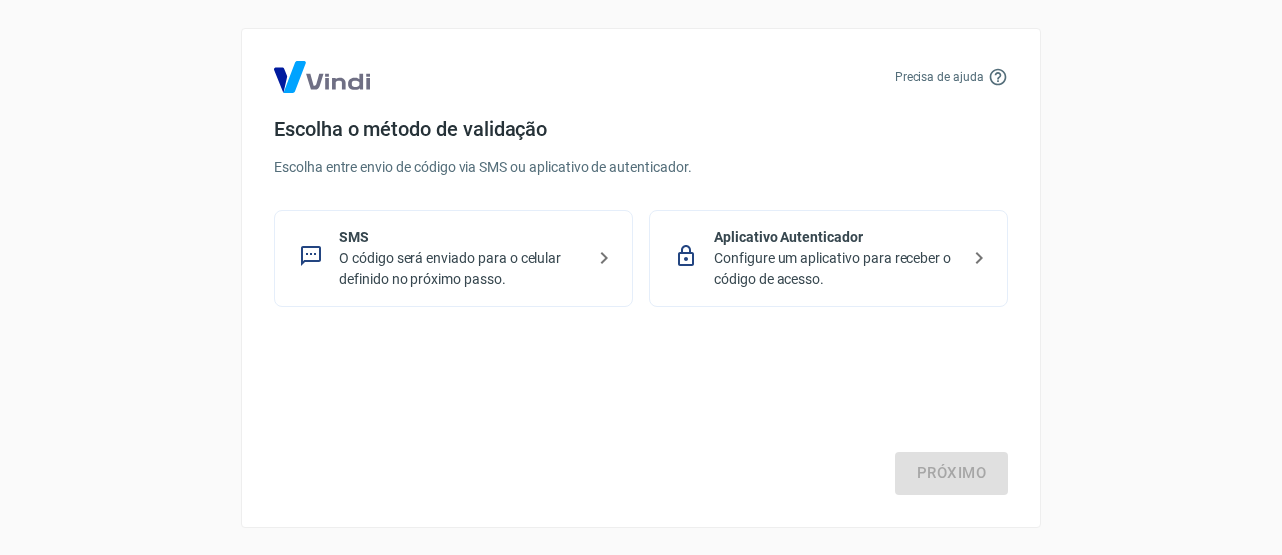 click on "Configure um aplicativo para receber o código de acesso." at bounding box center [836, 269] 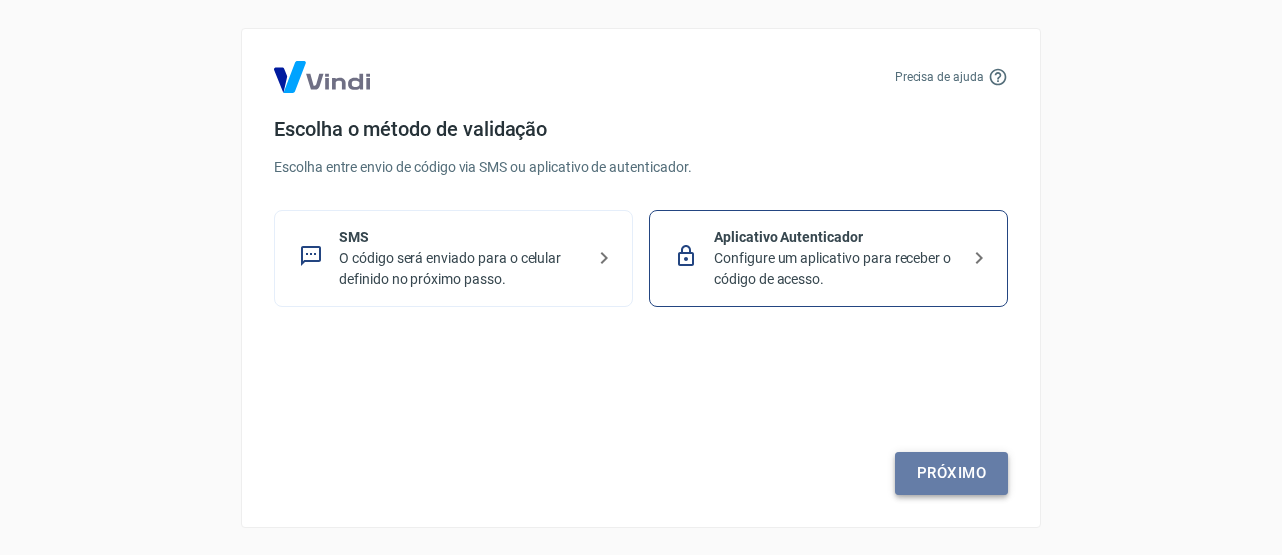 click on "Próximo" at bounding box center [951, 473] 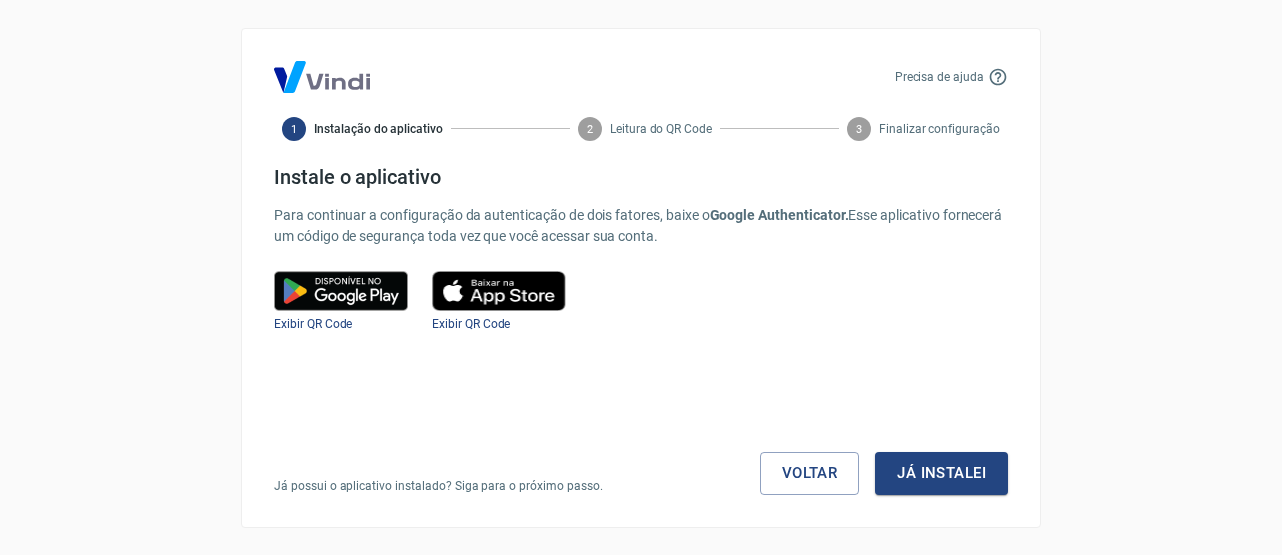 click on "Já instalei" at bounding box center (941, 473) 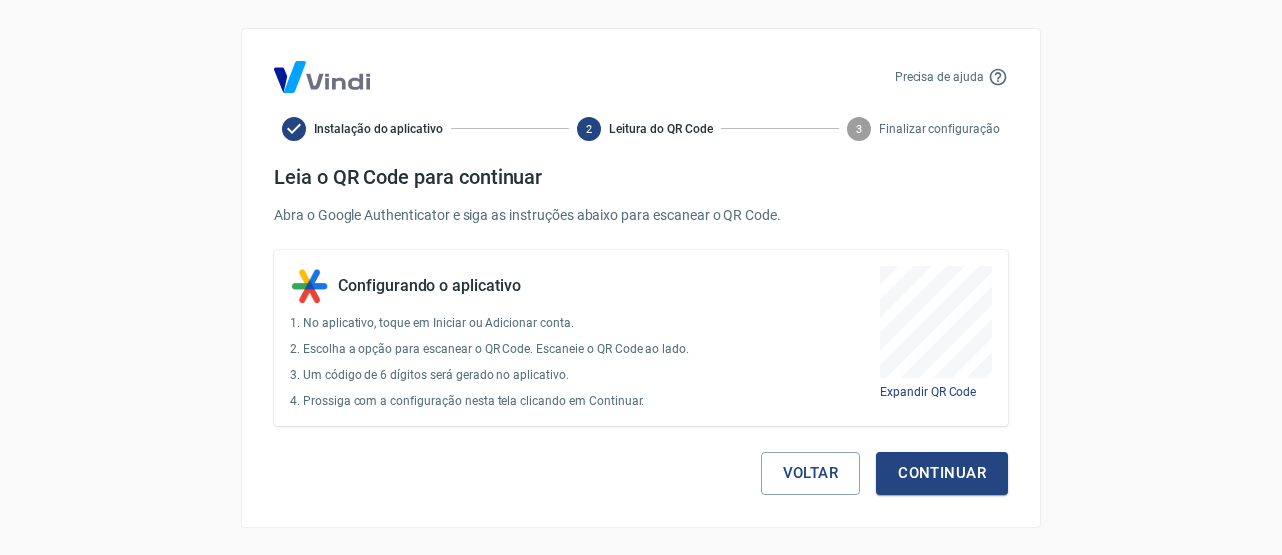 click on "Continuar" at bounding box center [942, 473] 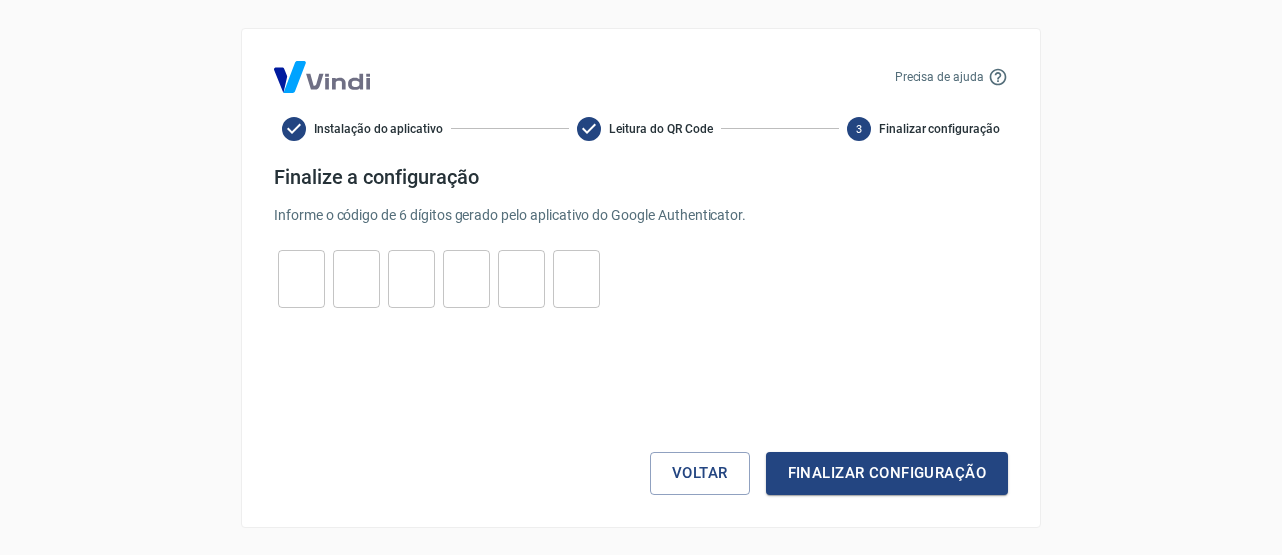 click at bounding box center (301, 278) 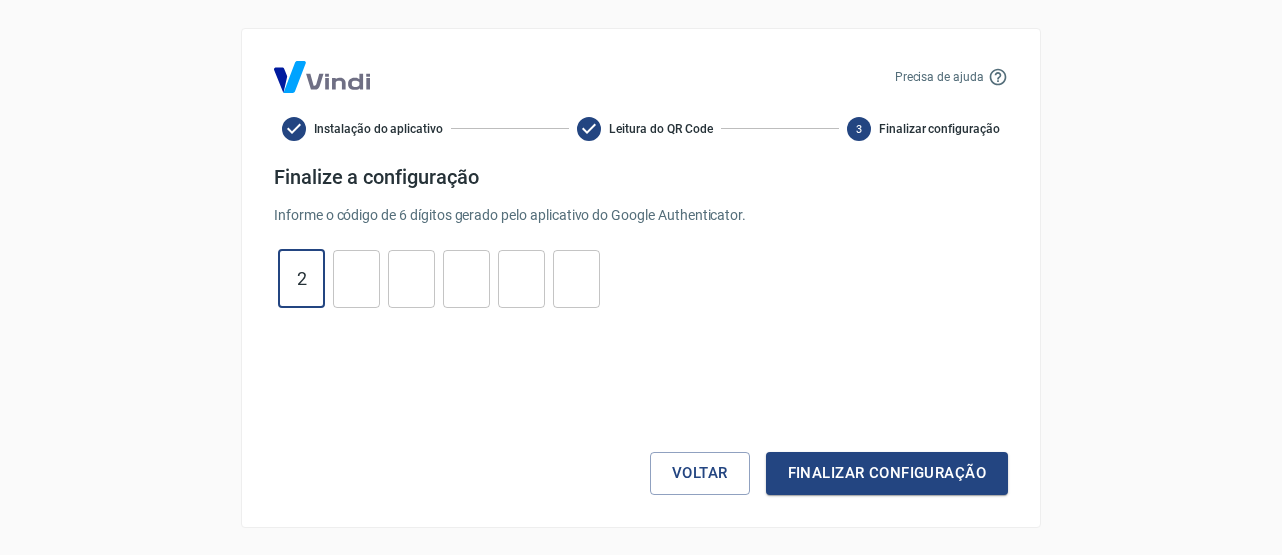 type on "2" 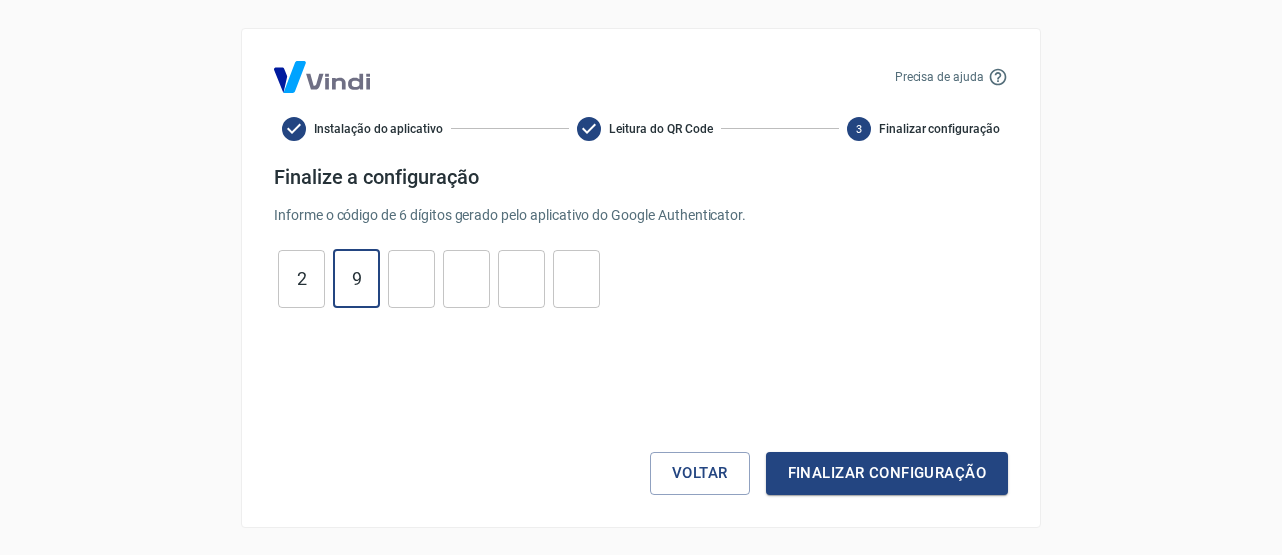 type on "9" 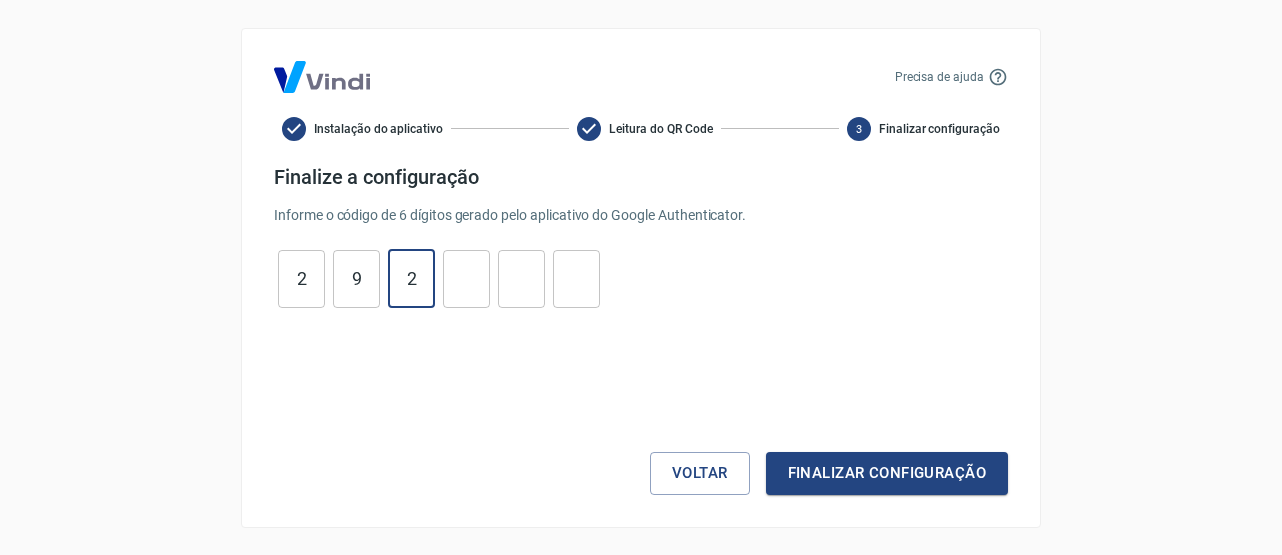 type on "2" 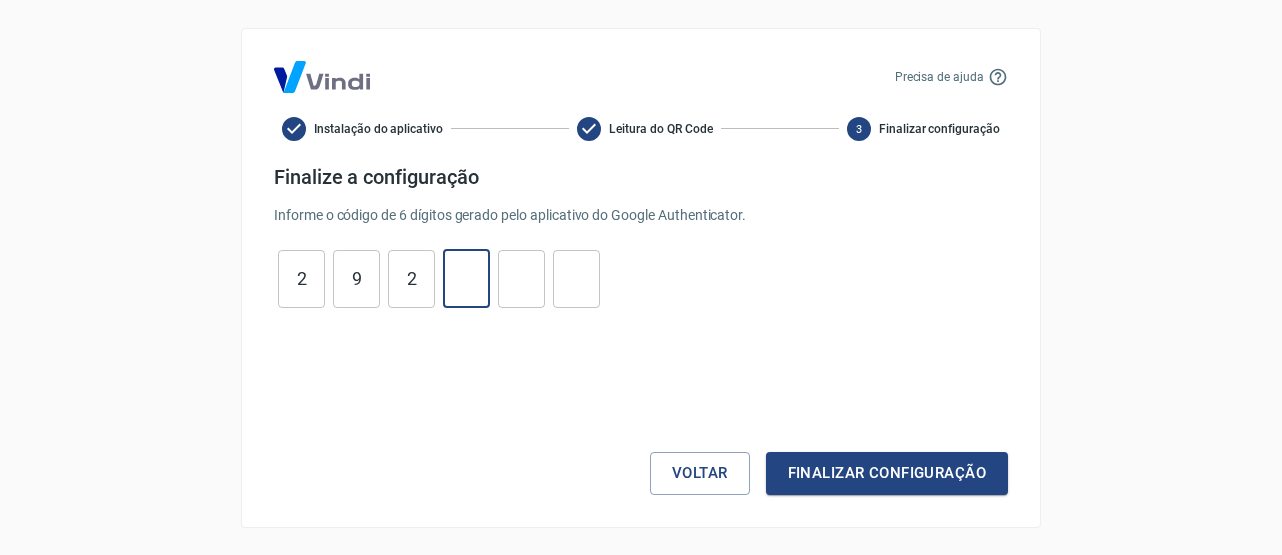 type on "3" 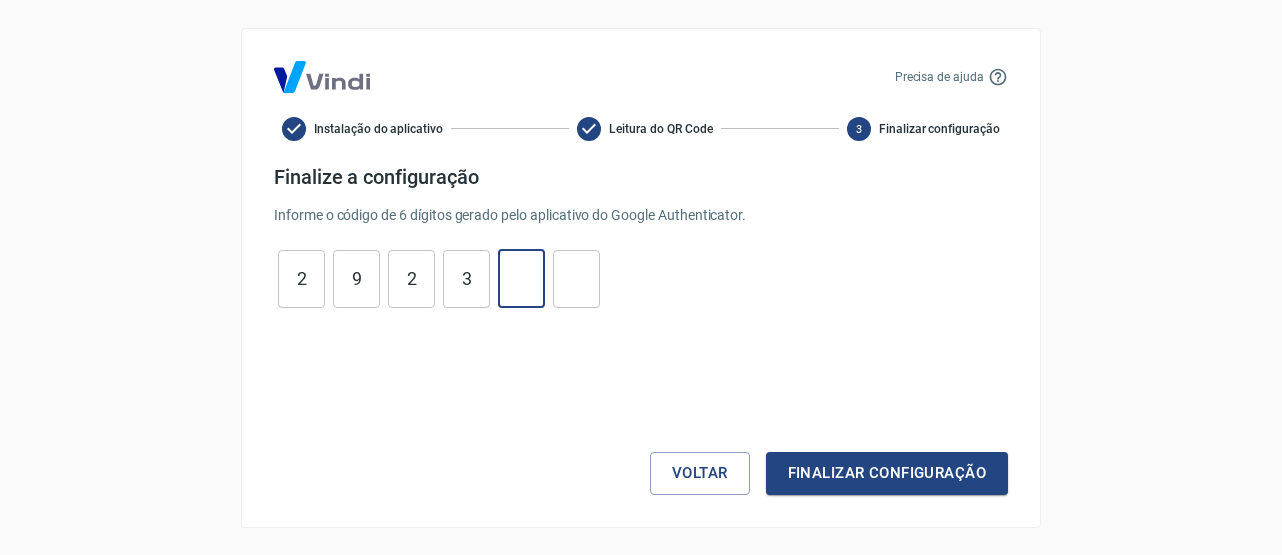 type on "1" 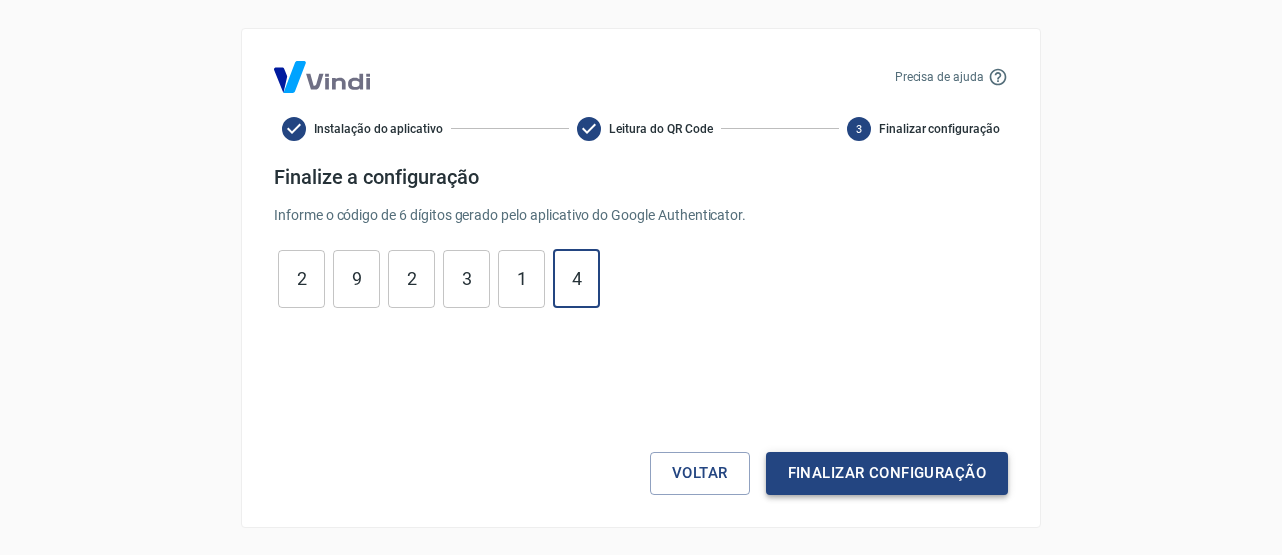 type on "4" 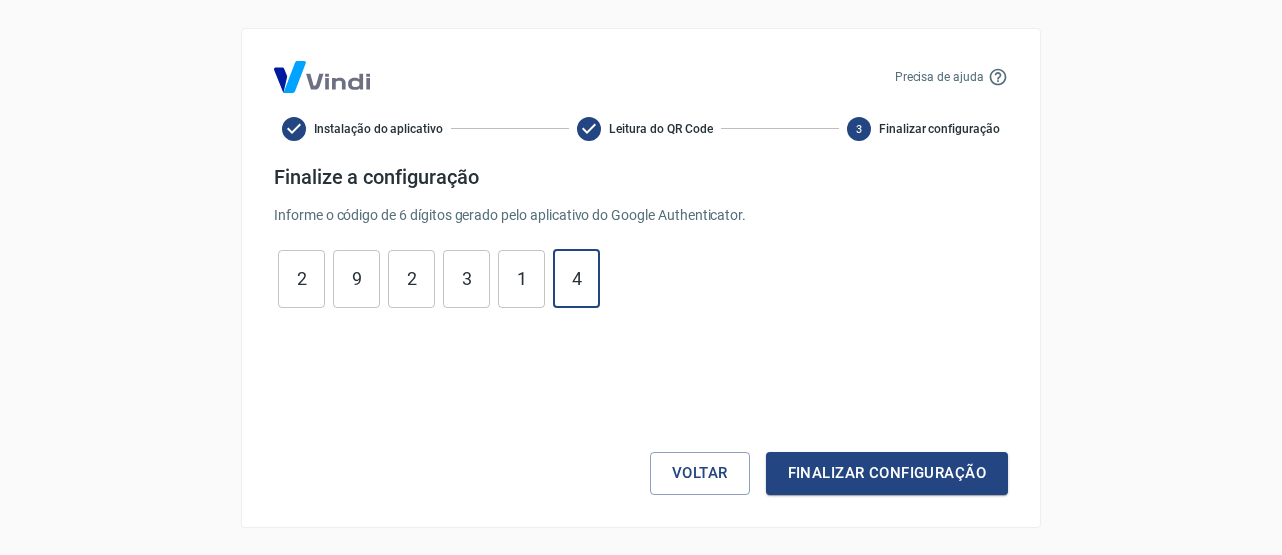 click on "Finalizar configuração" at bounding box center [887, 473] 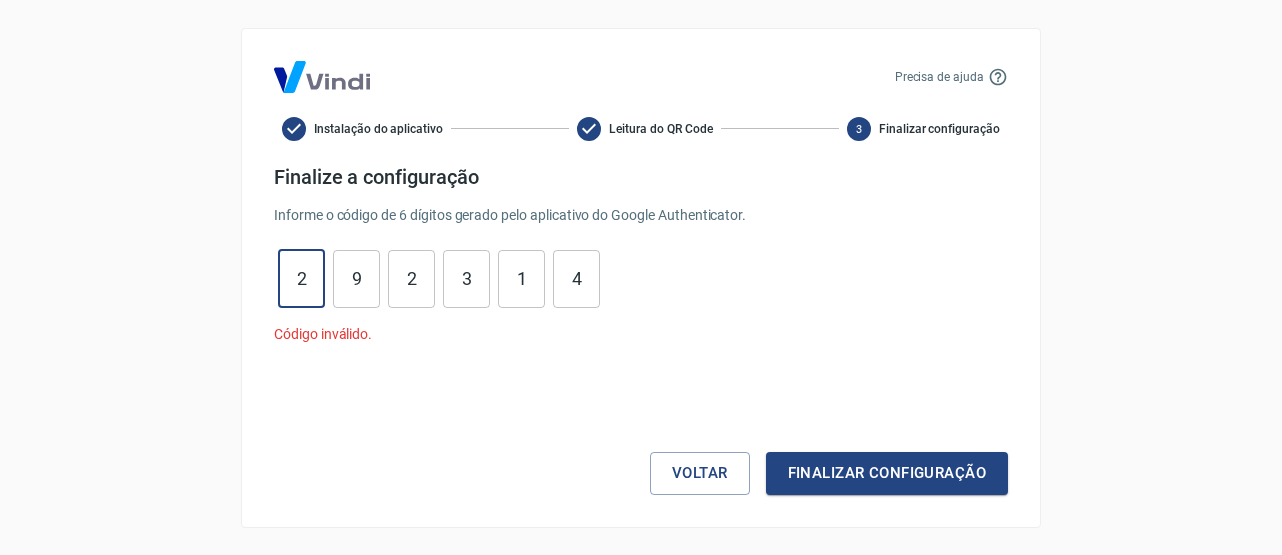 click on "2" at bounding box center [301, 278] 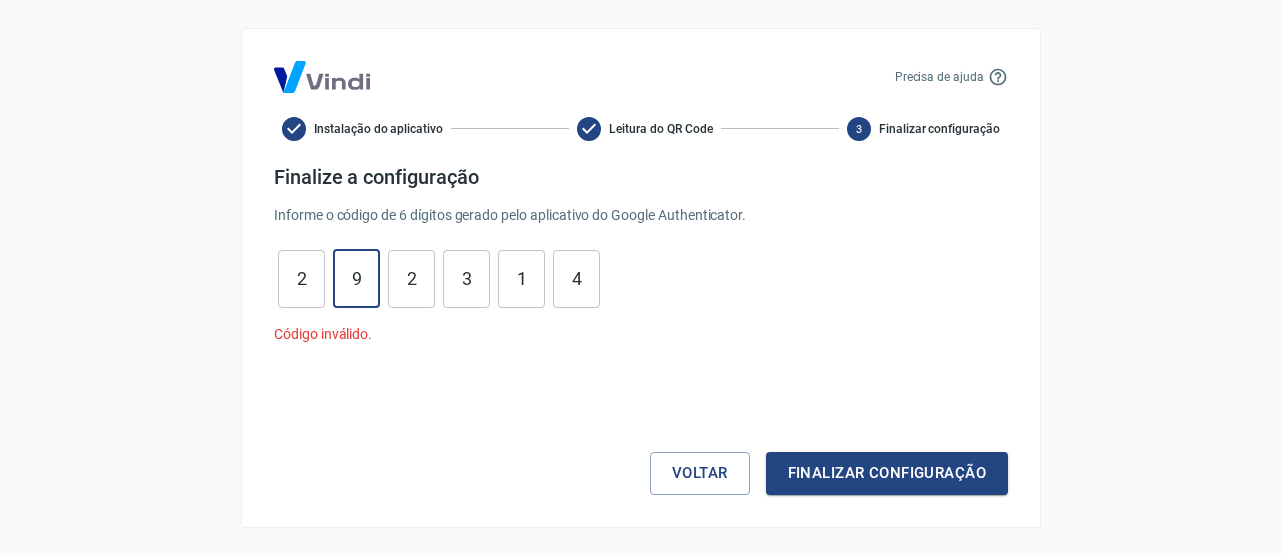 type on "3" 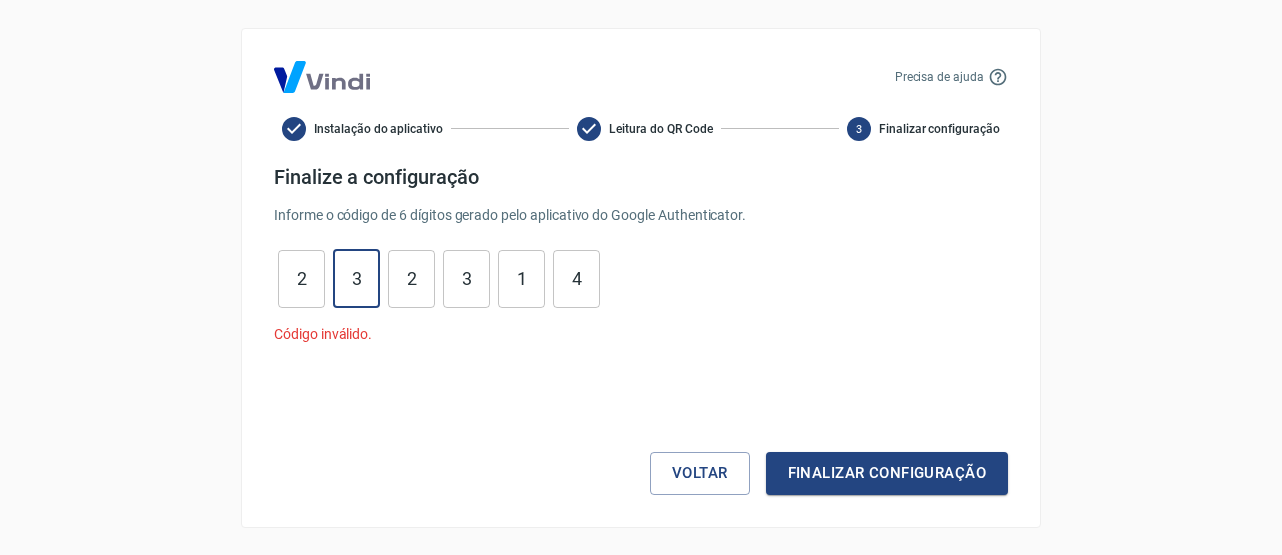 type on "9" 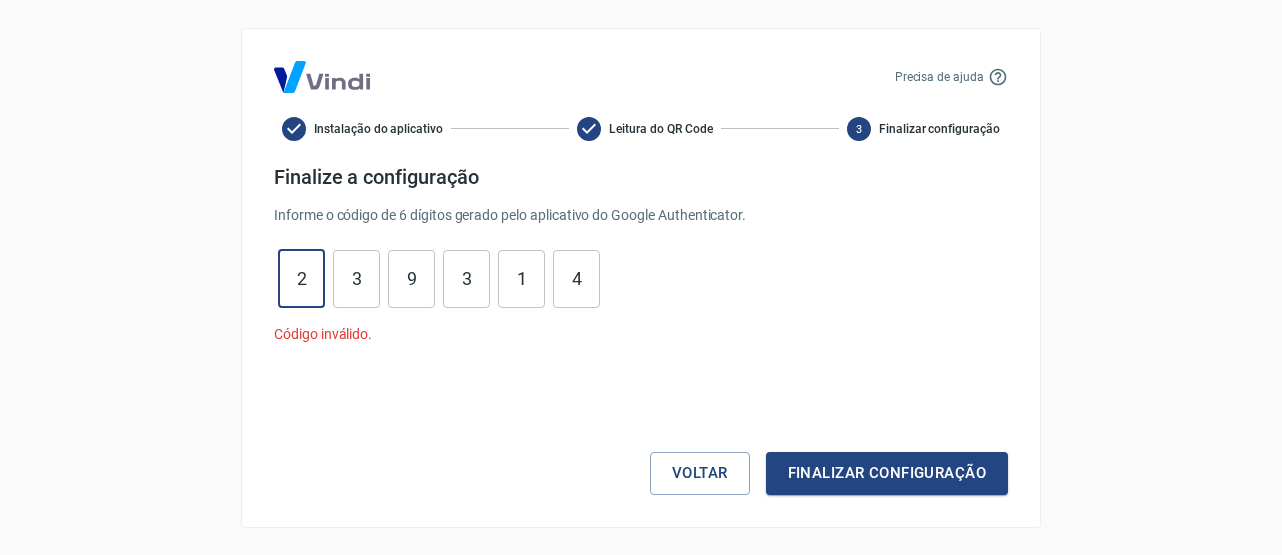 drag, startPoint x: 290, startPoint y: 285, endPoint x: 316, endPoint y: 284, distance: 26.019224 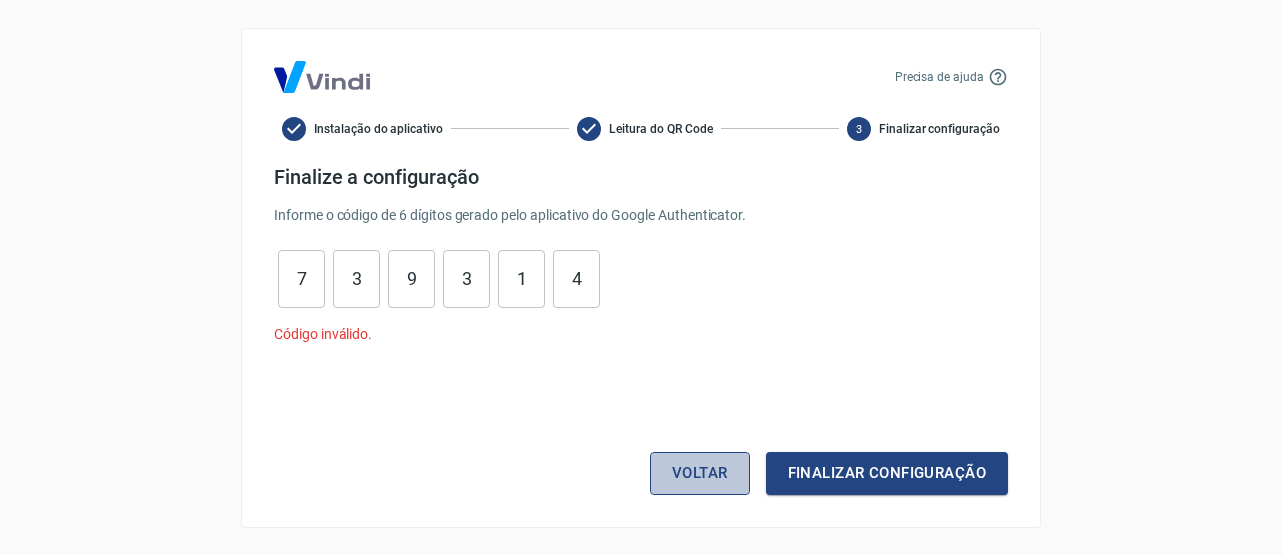 click on "Voltar" at bounding box center [700, 473] 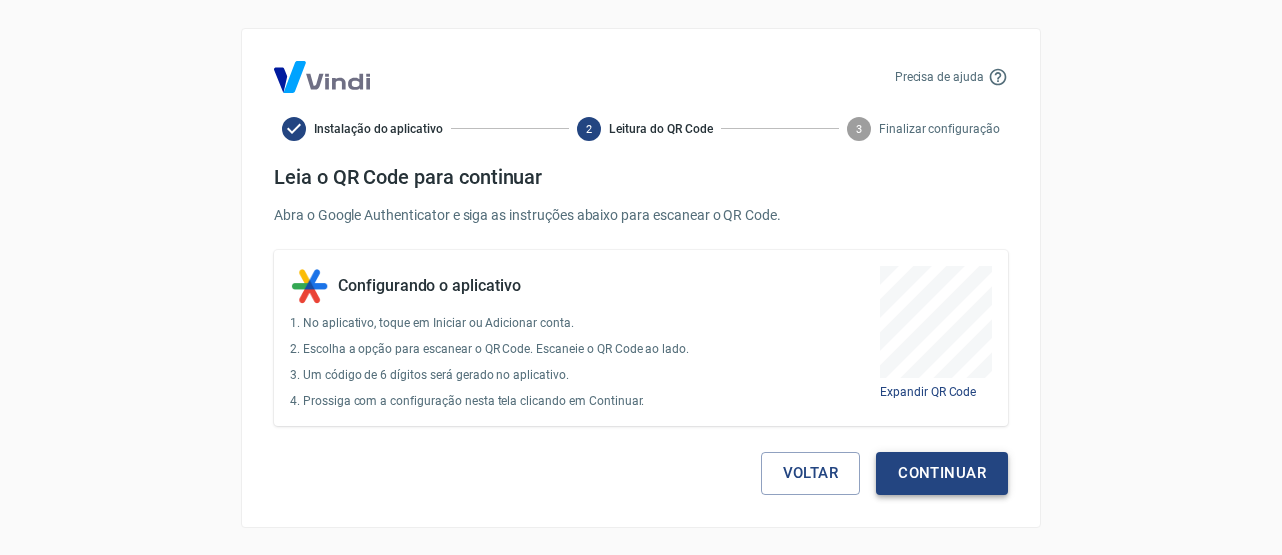 click on "Continuar" at bounding box center [942, 473] 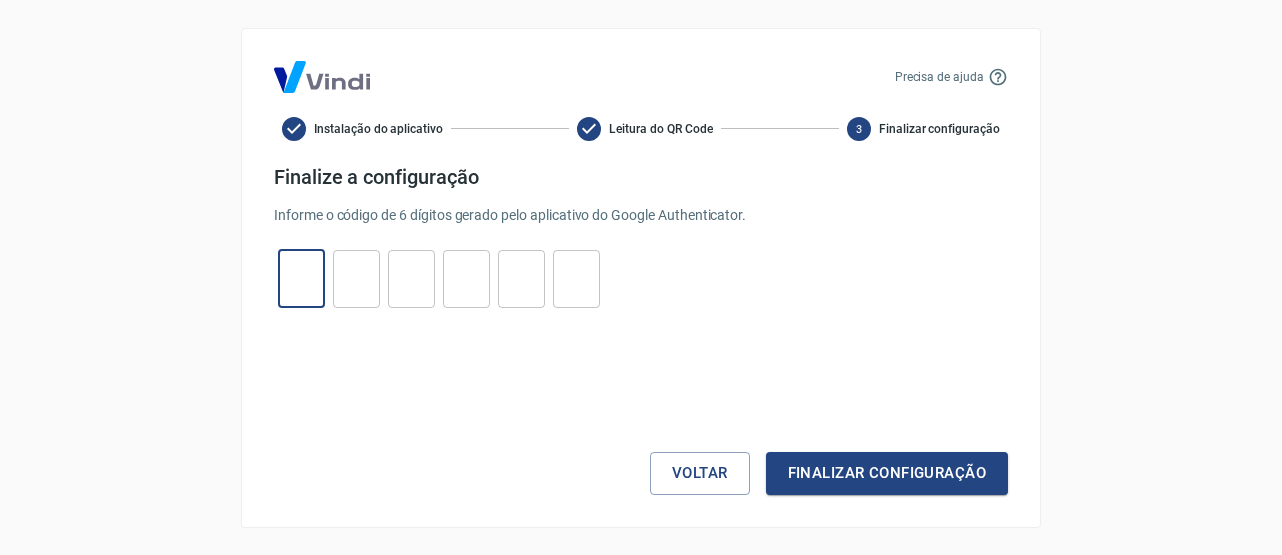 click at bounding box center [301, 278] 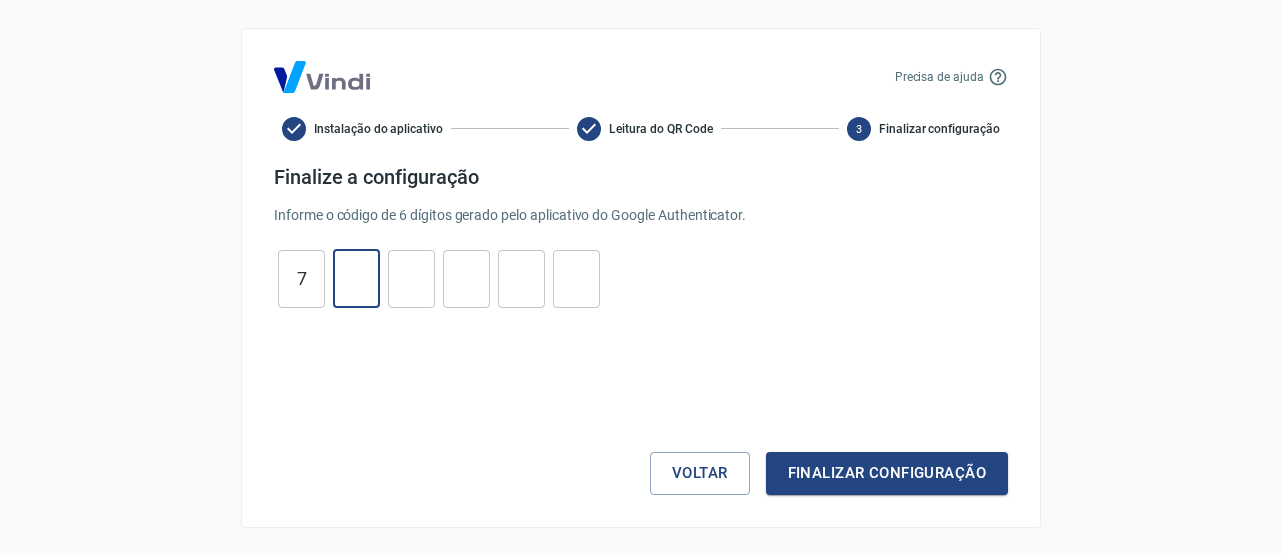 type on "3" 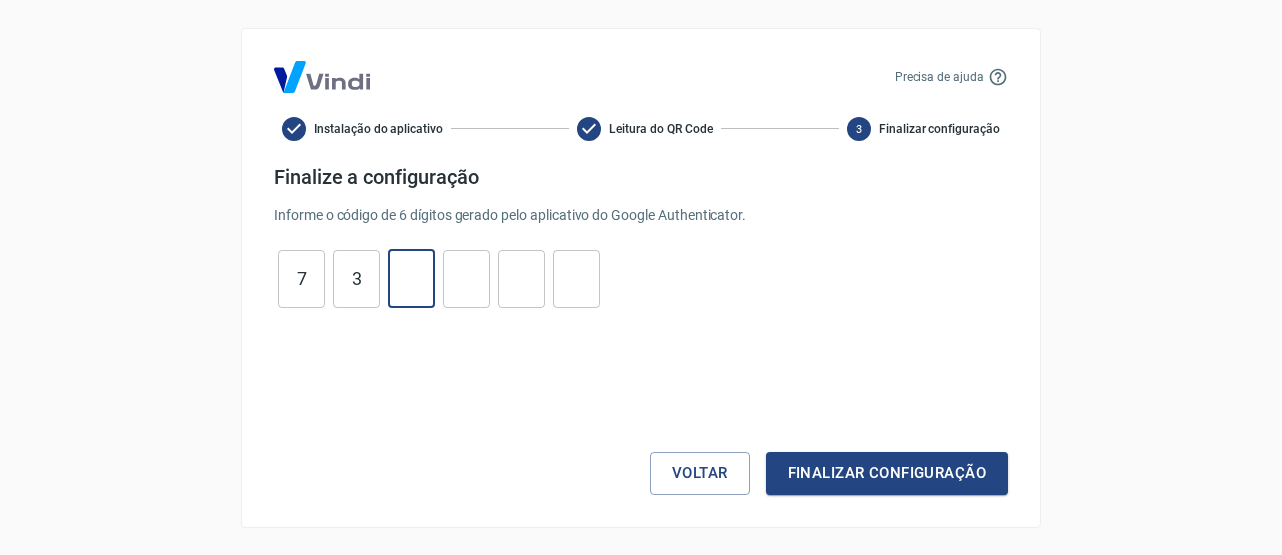 type on "9" 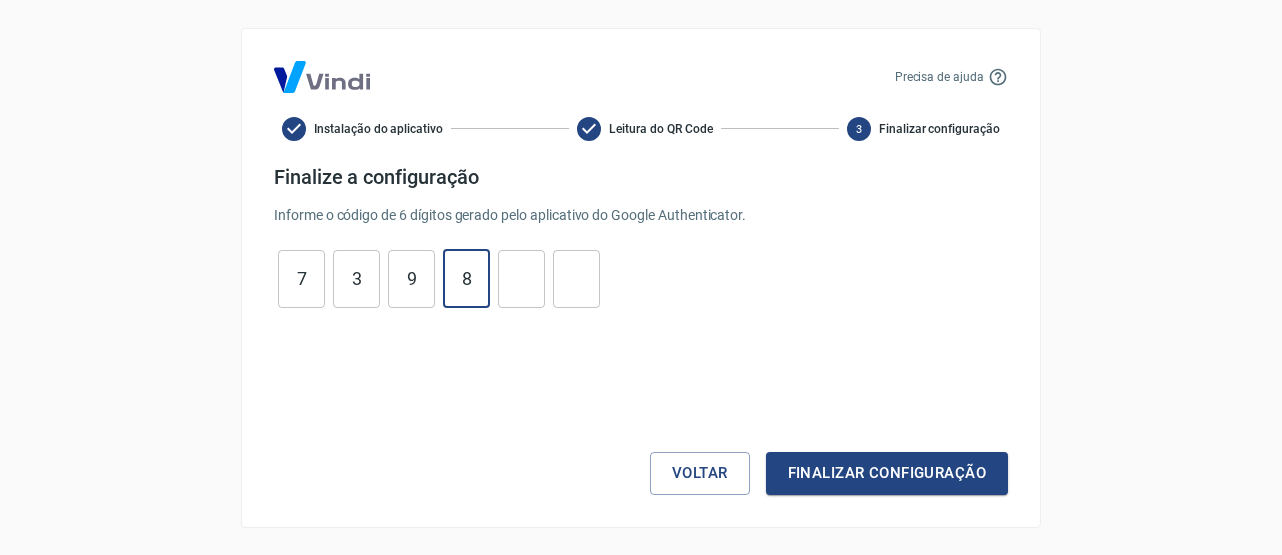 type on "9" 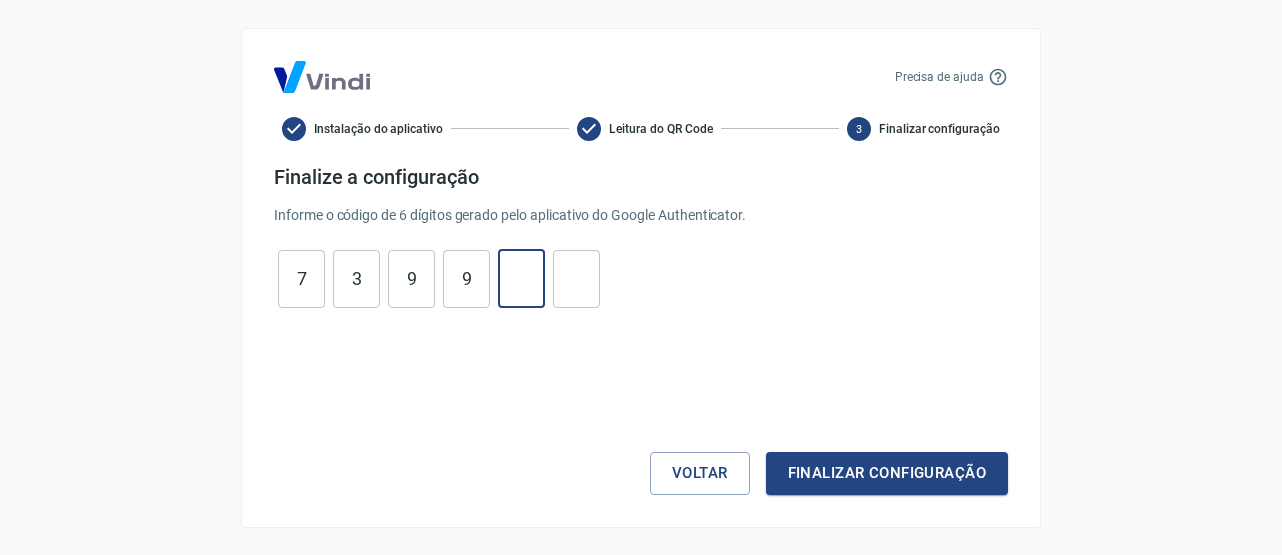 type on "8" 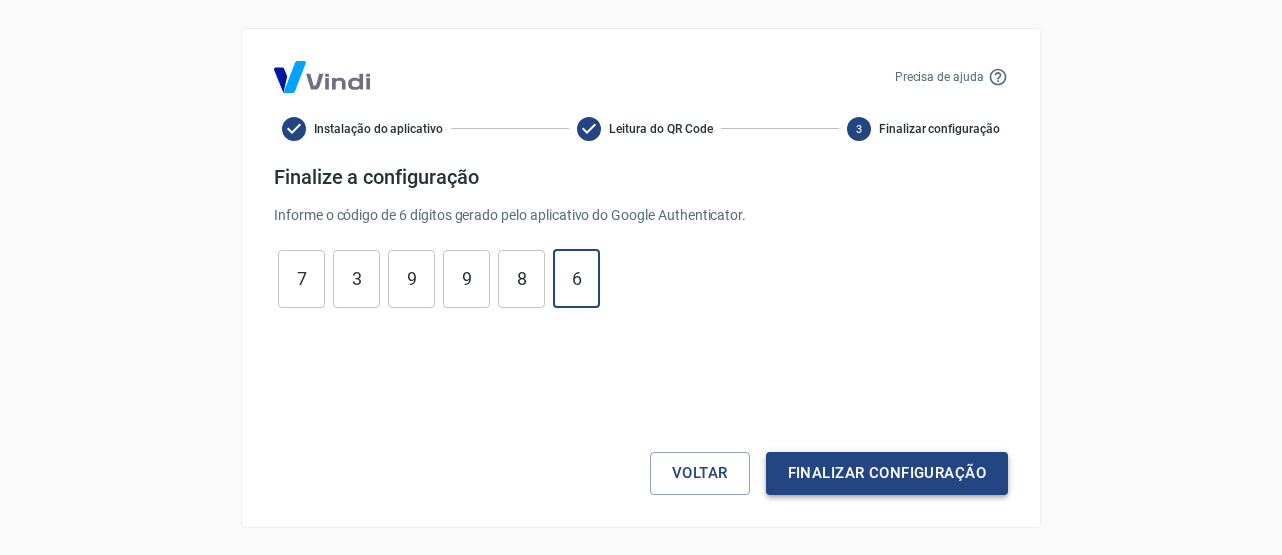 type on "6" 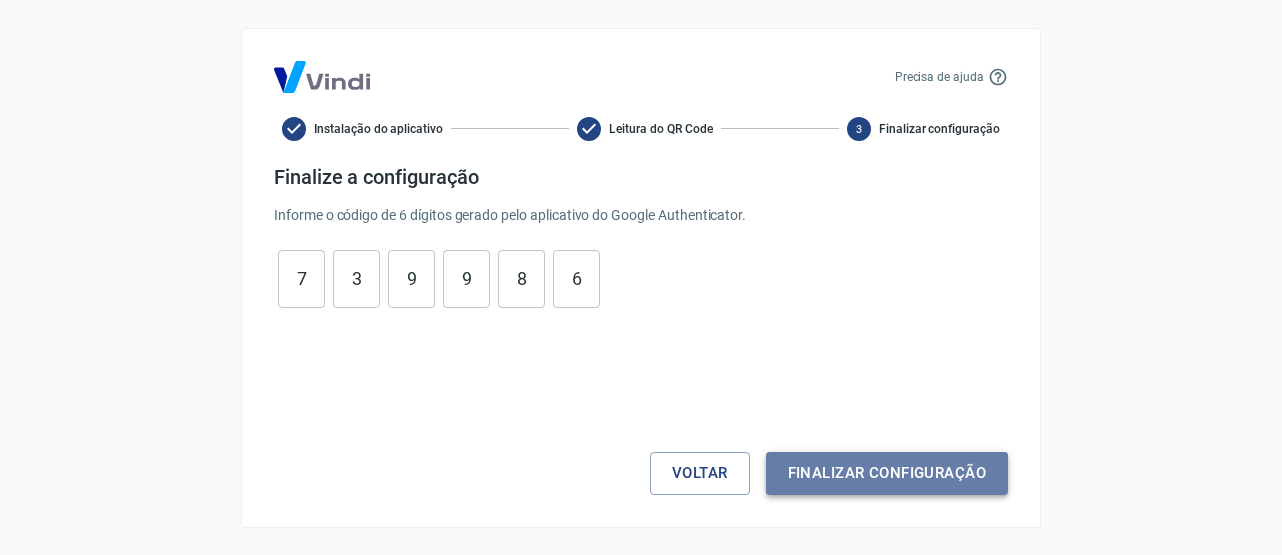 click on "Finalizar configuração" at bounding box center (887, 473) 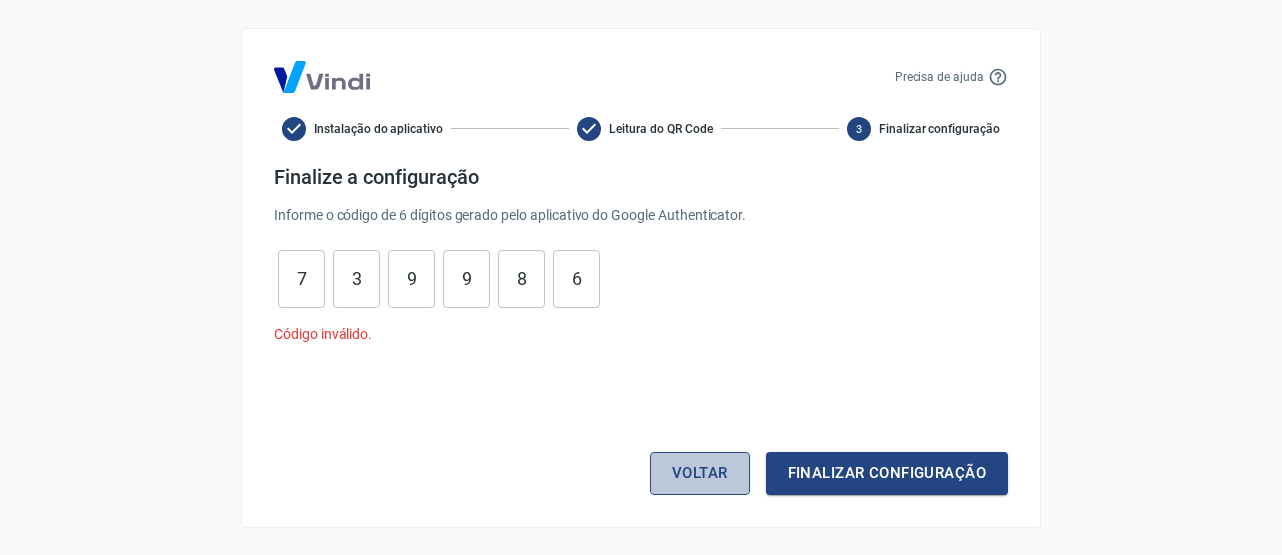 click on "Voltar" at bounding box center [700, 473] 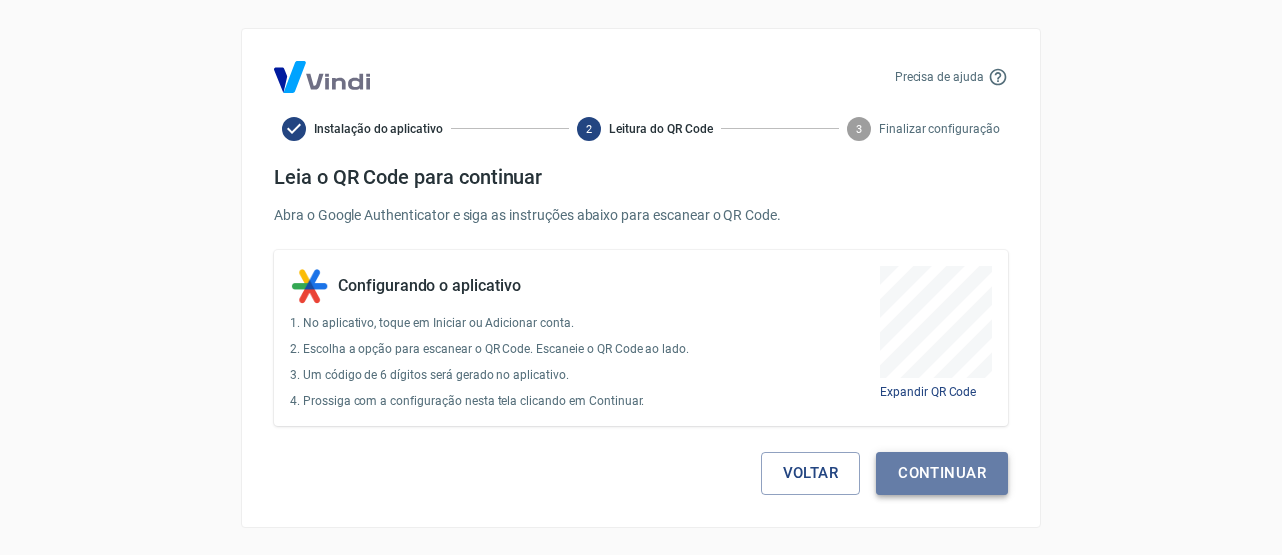 click on "Continuar" at bounding box center (942, 473) 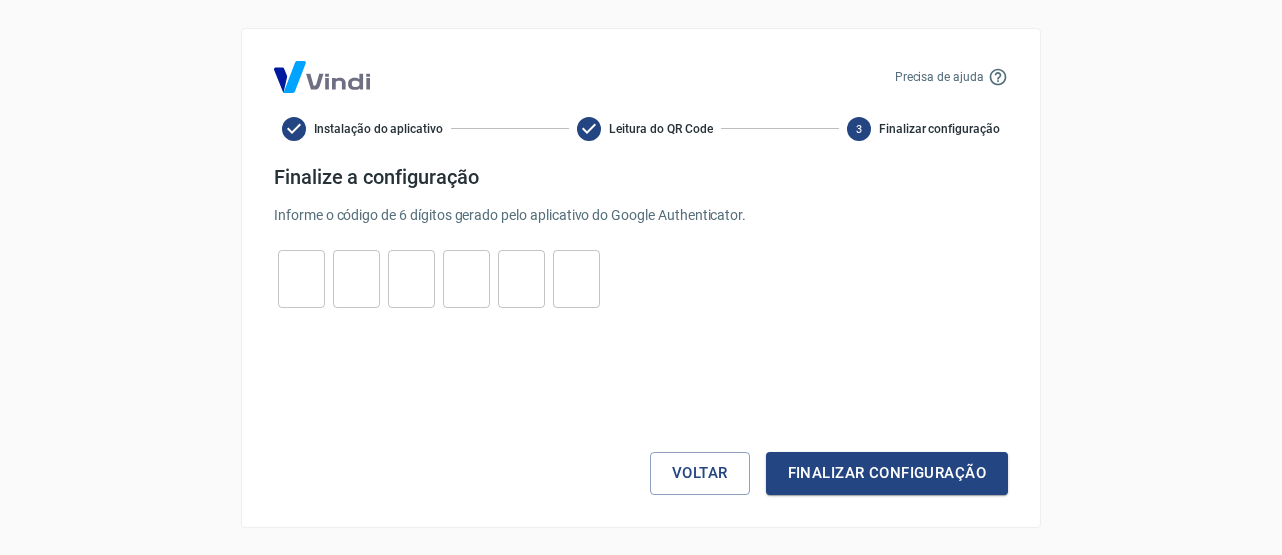 click at bounding box center [301, 278] 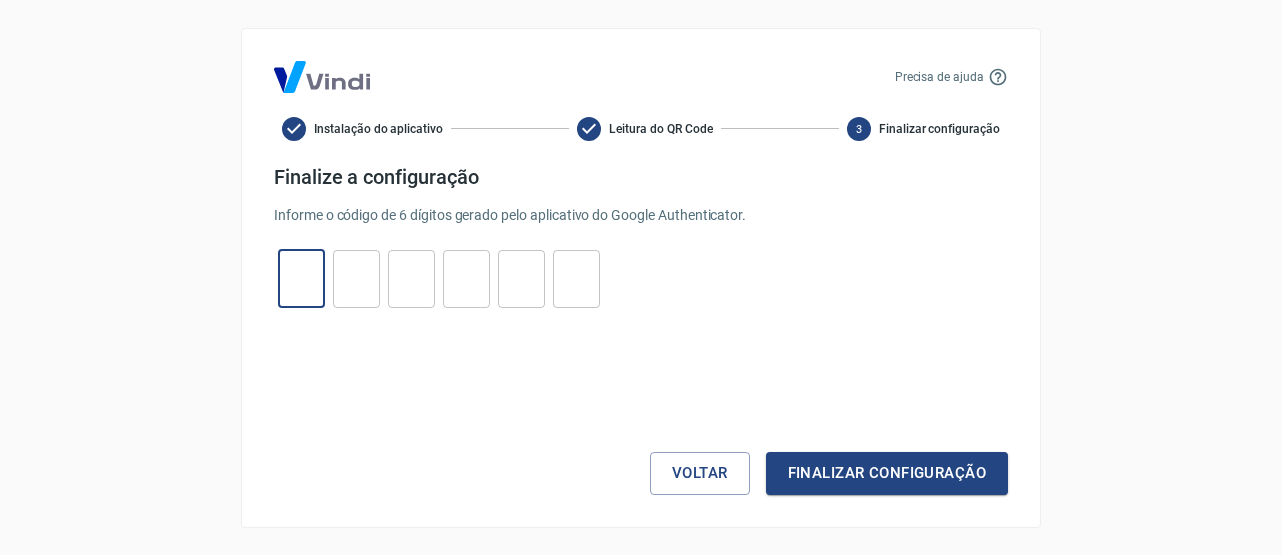 type on "3" 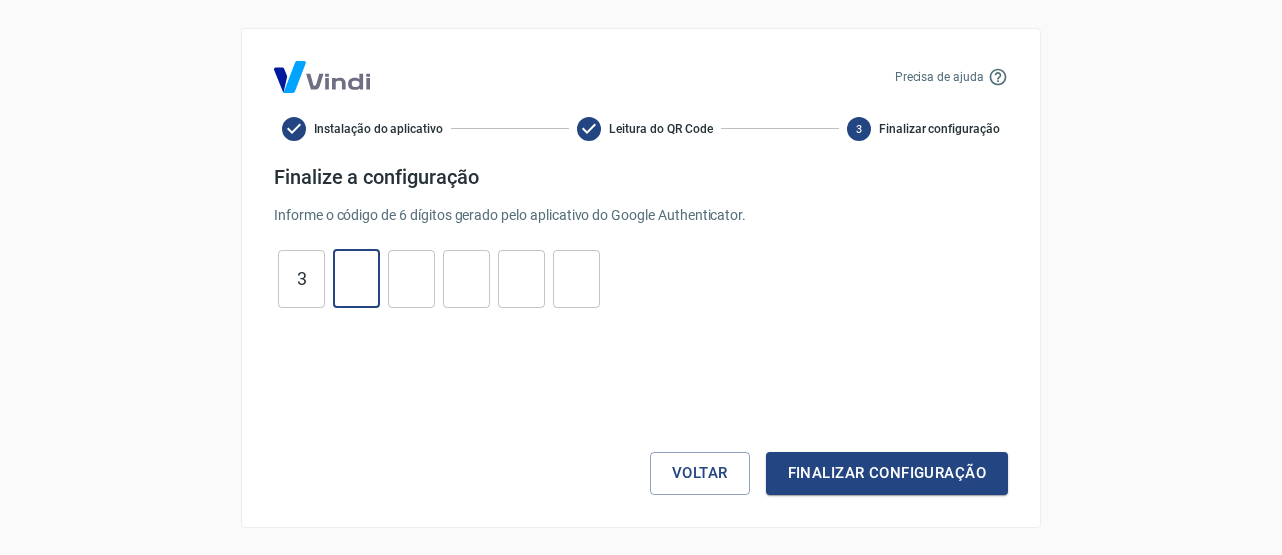 type on "9" 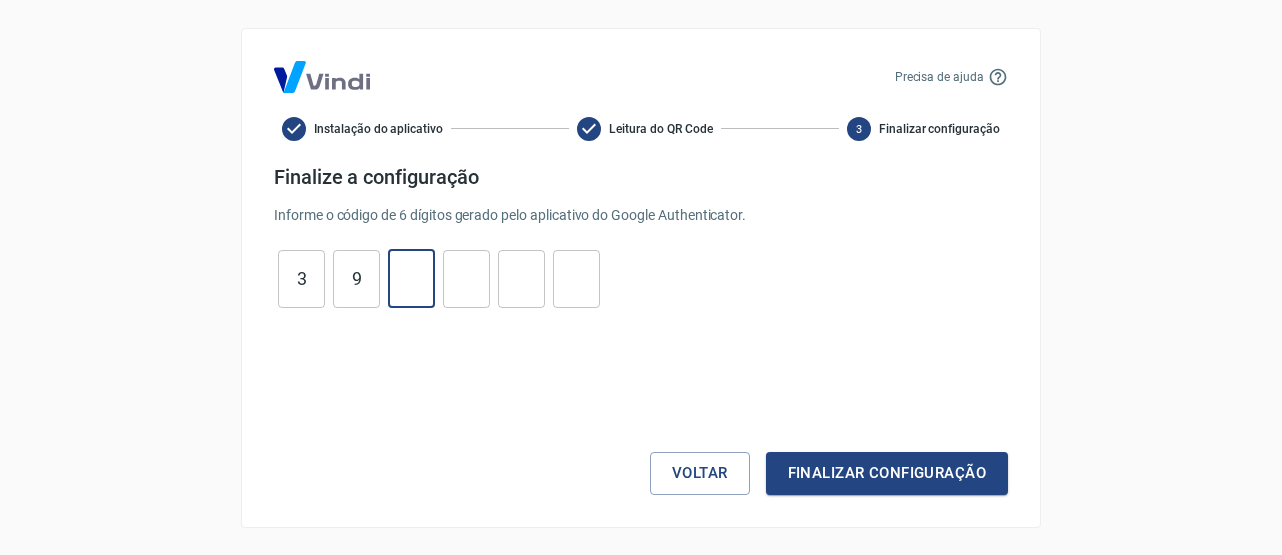 type on "0" 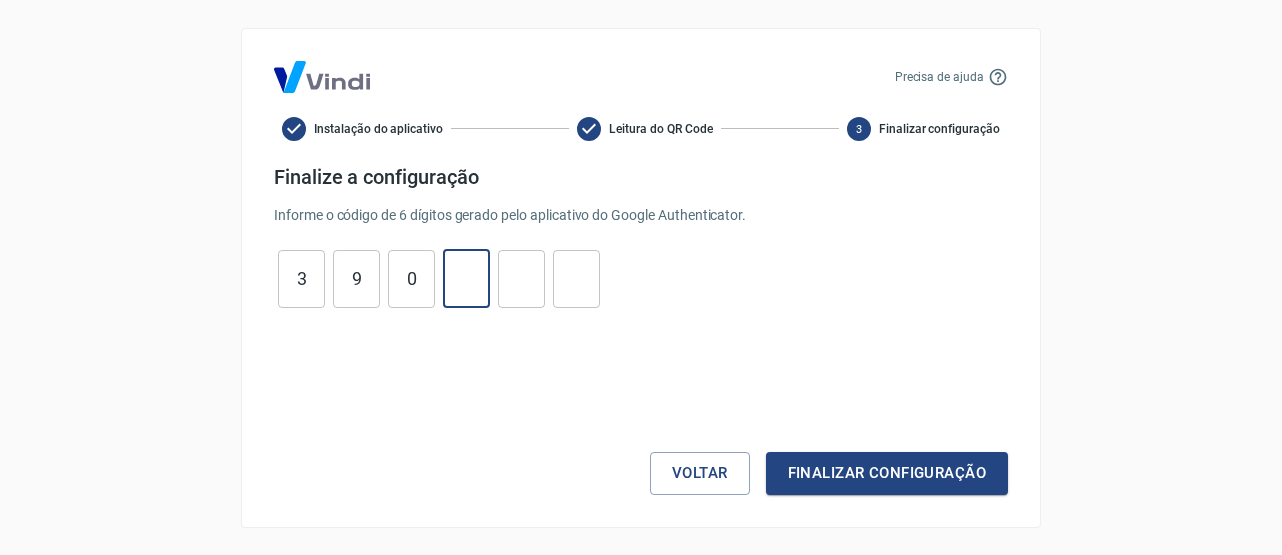 type on "9" 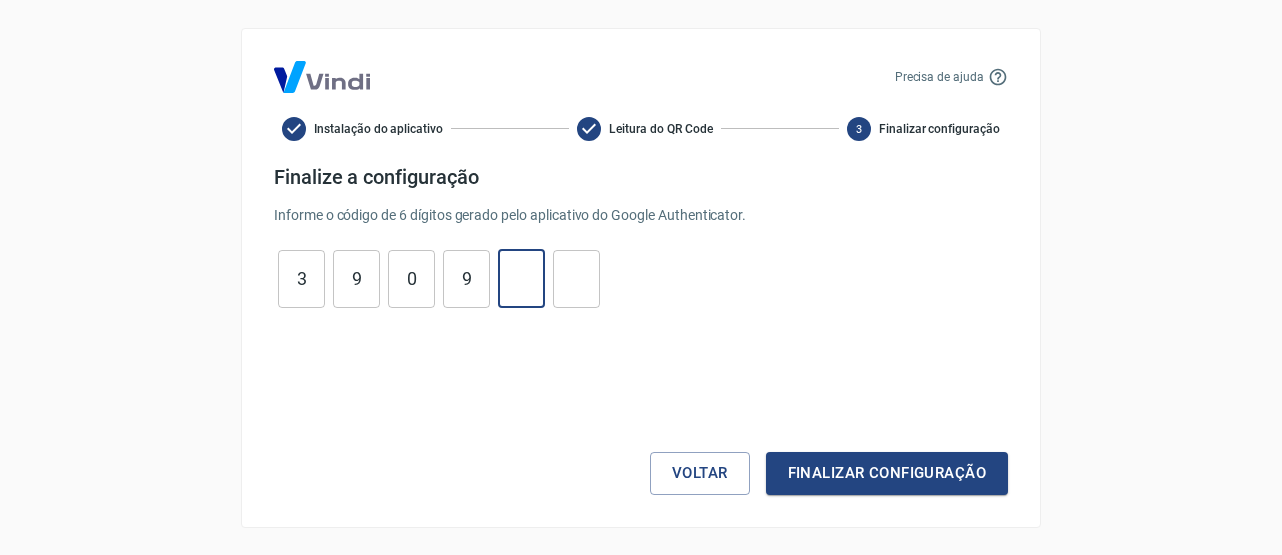 type on "8" 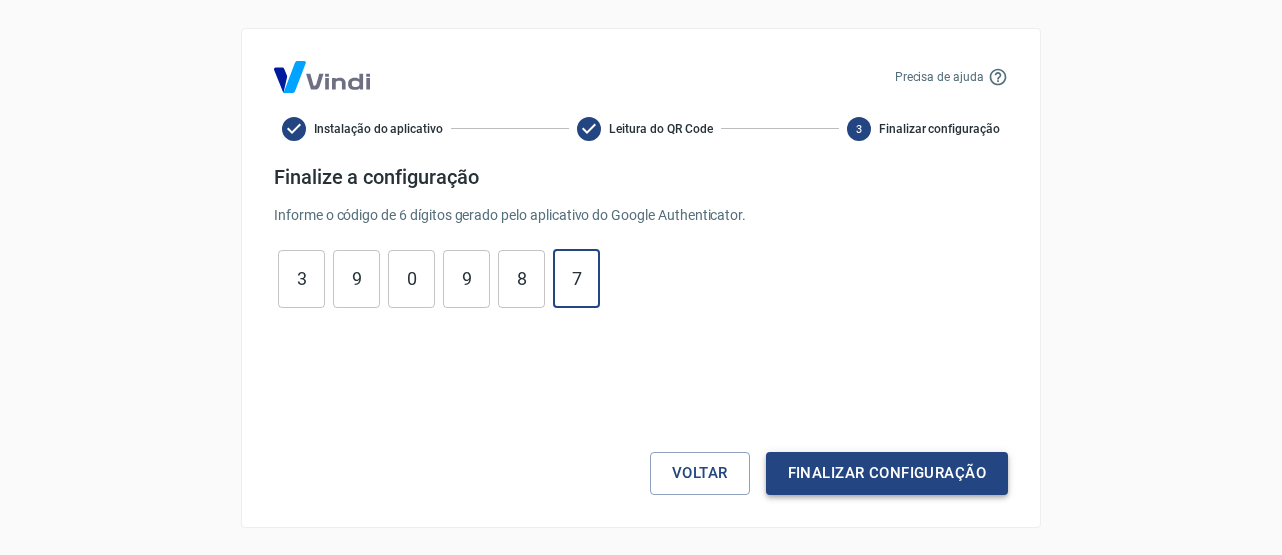 type on "7" 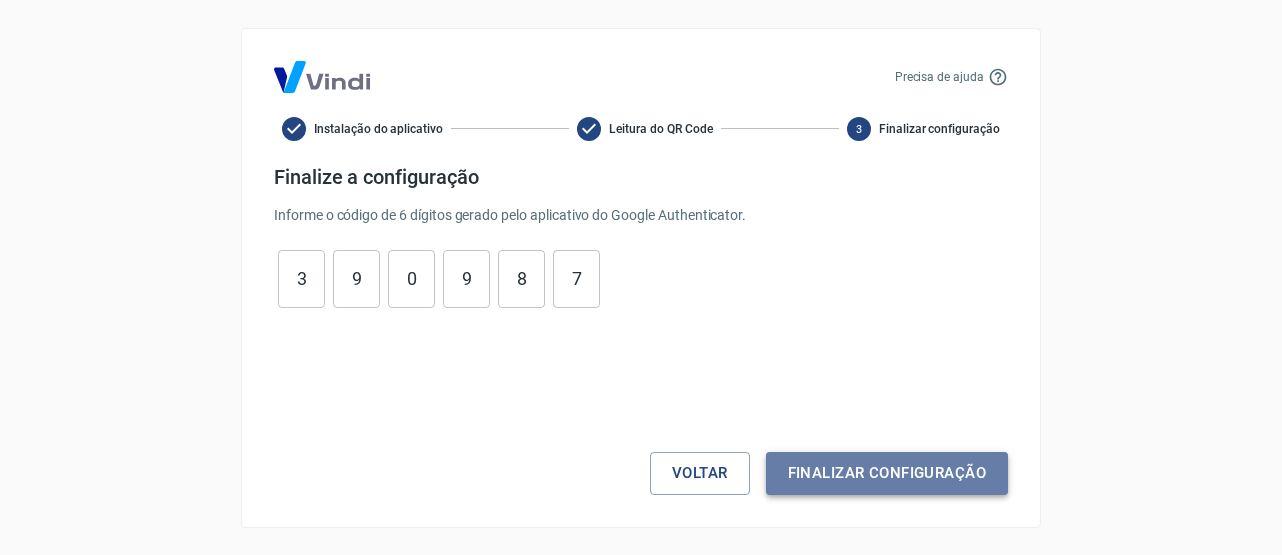 click on "Finalizar configuração" at bounding box center [887, 473] 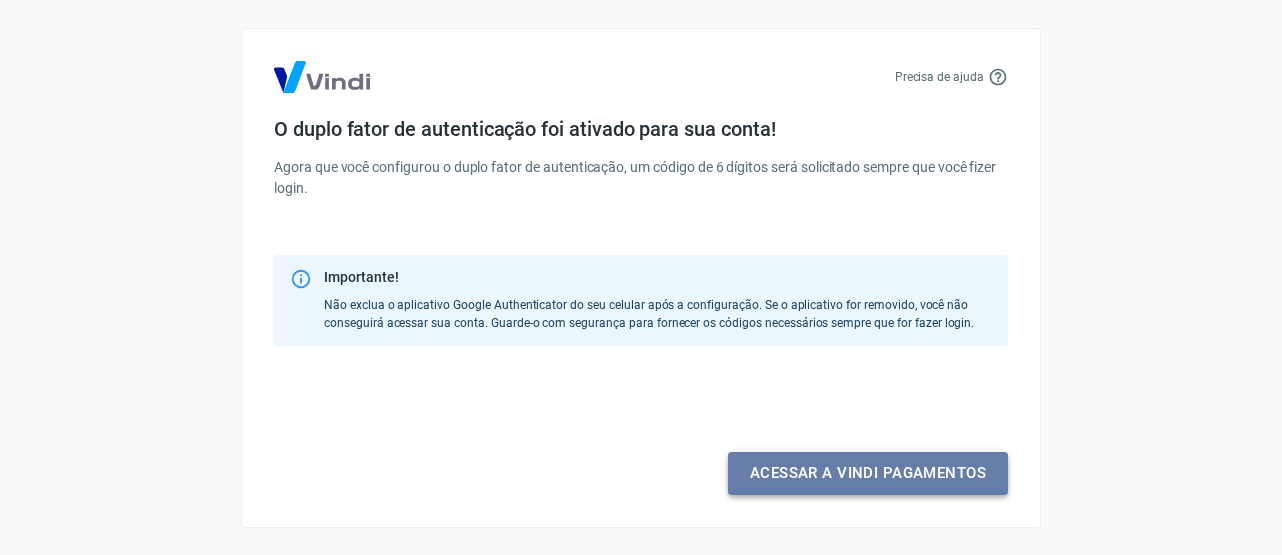 click on "Acessar a Vindi pagamentos" at bounding box center (868, 473) 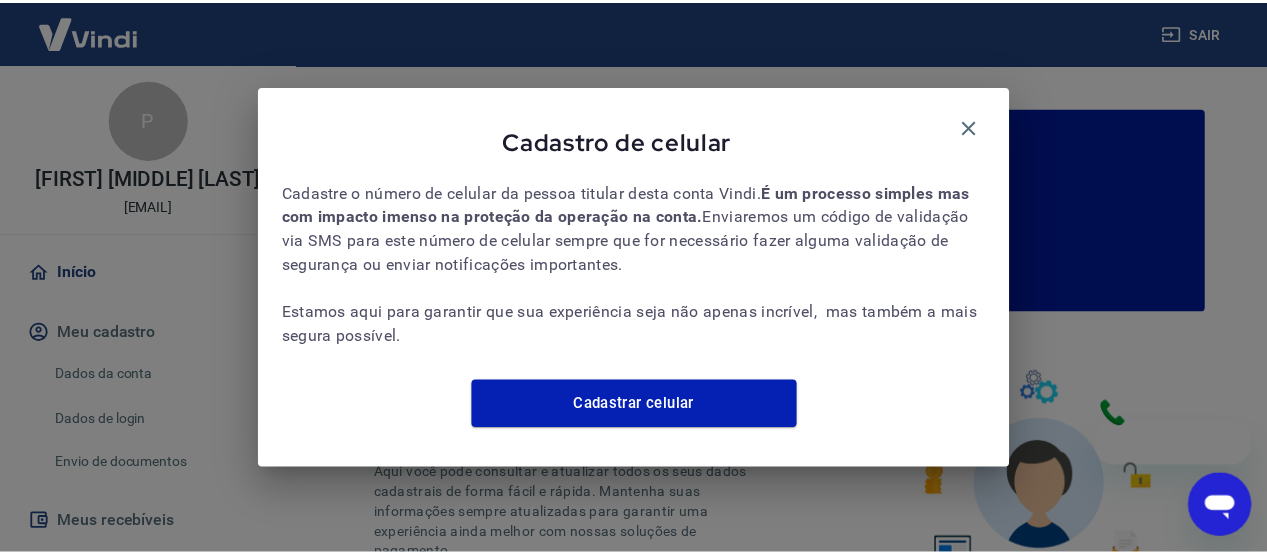 scroll, scrollTop: 0, scrollLeft: 0, axis: both 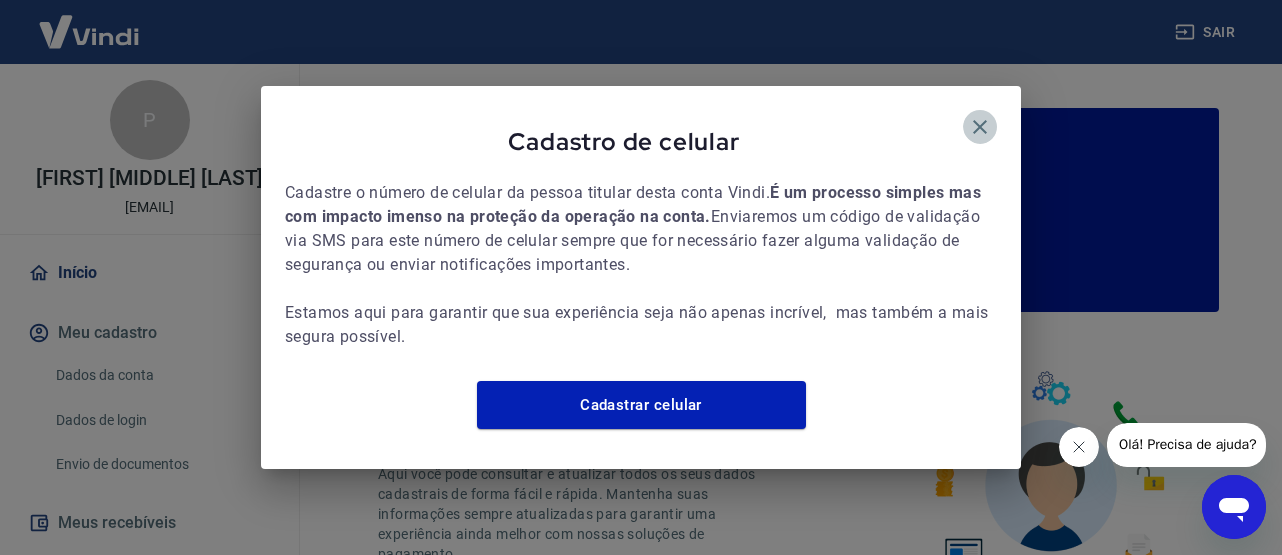 click 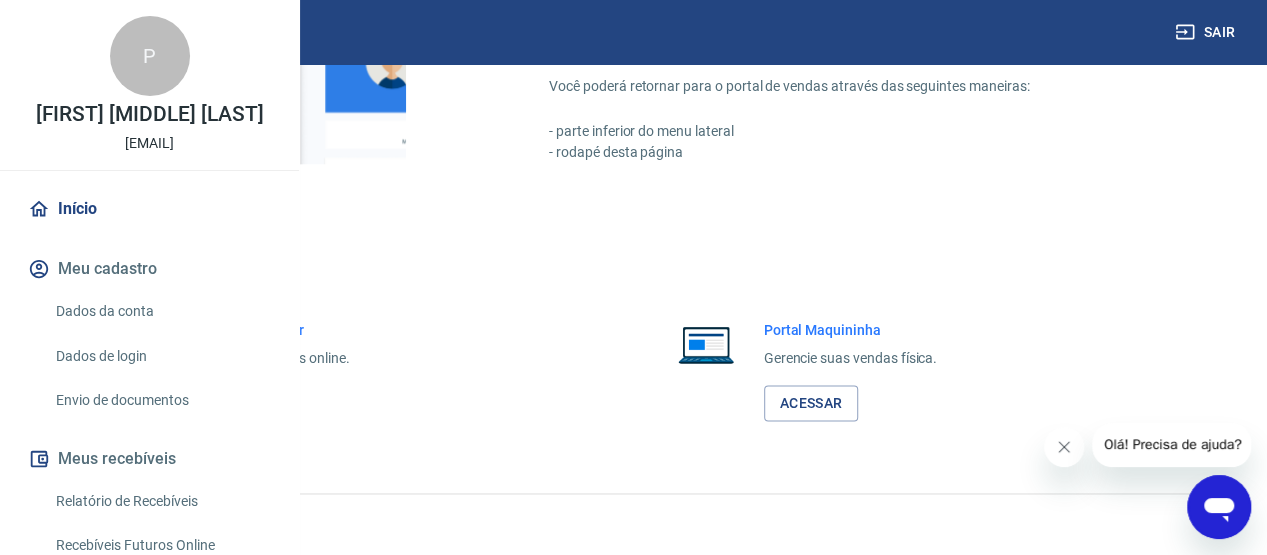 scroll, scrollTop: 1291, scrollLeft: 0, axis: vertical 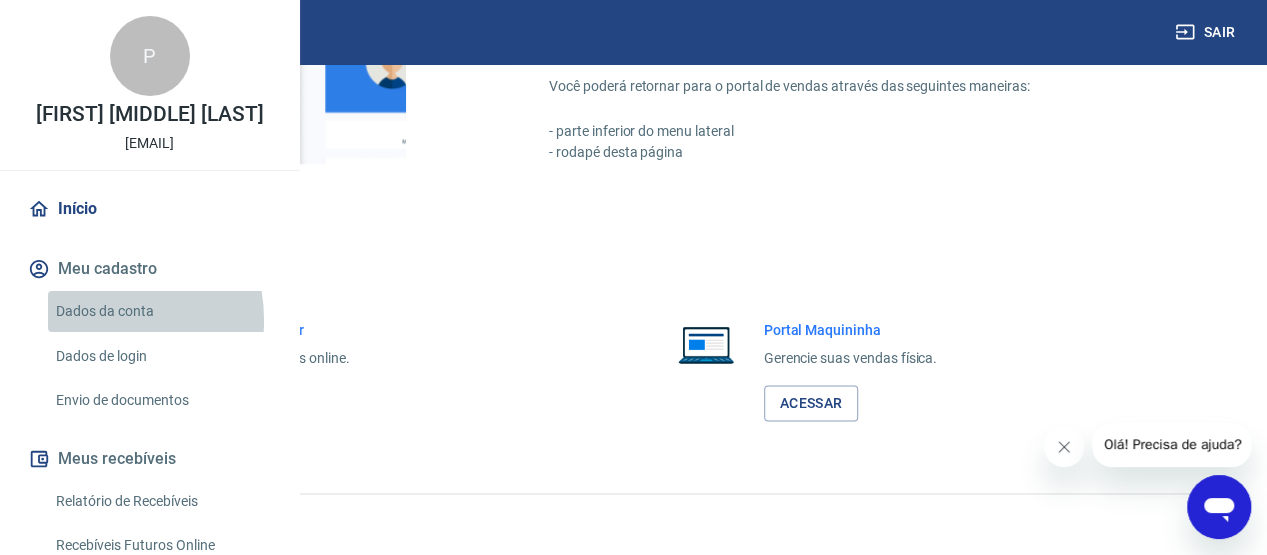 click on "Dados da conta" at bounding box center (161, 311) 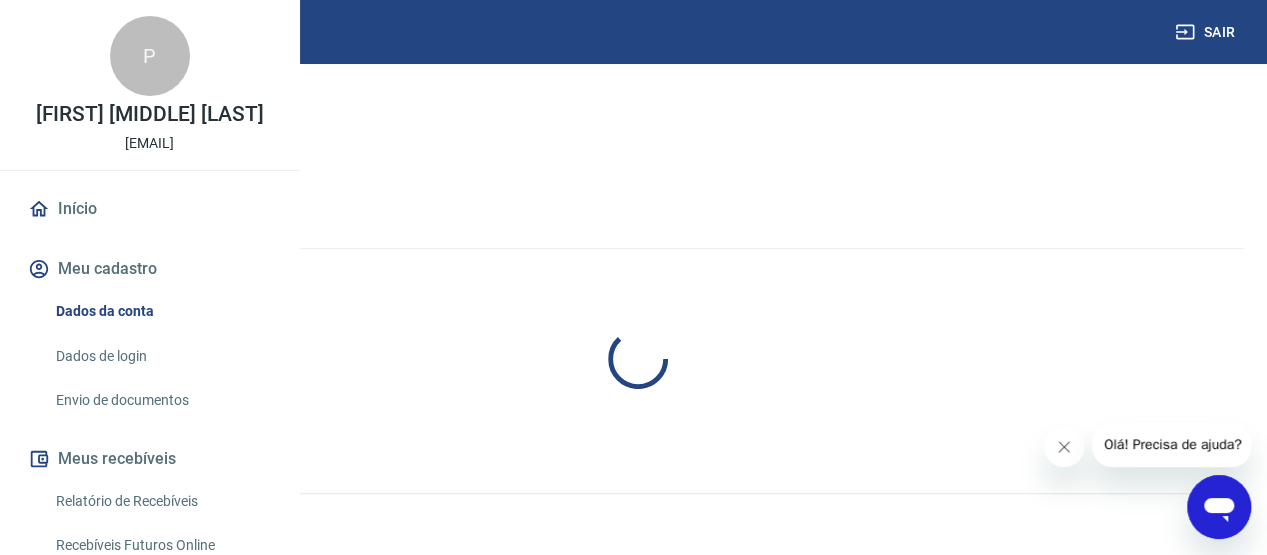 scroll, scrollTop: 0, scrollLeft: 0, axis: both 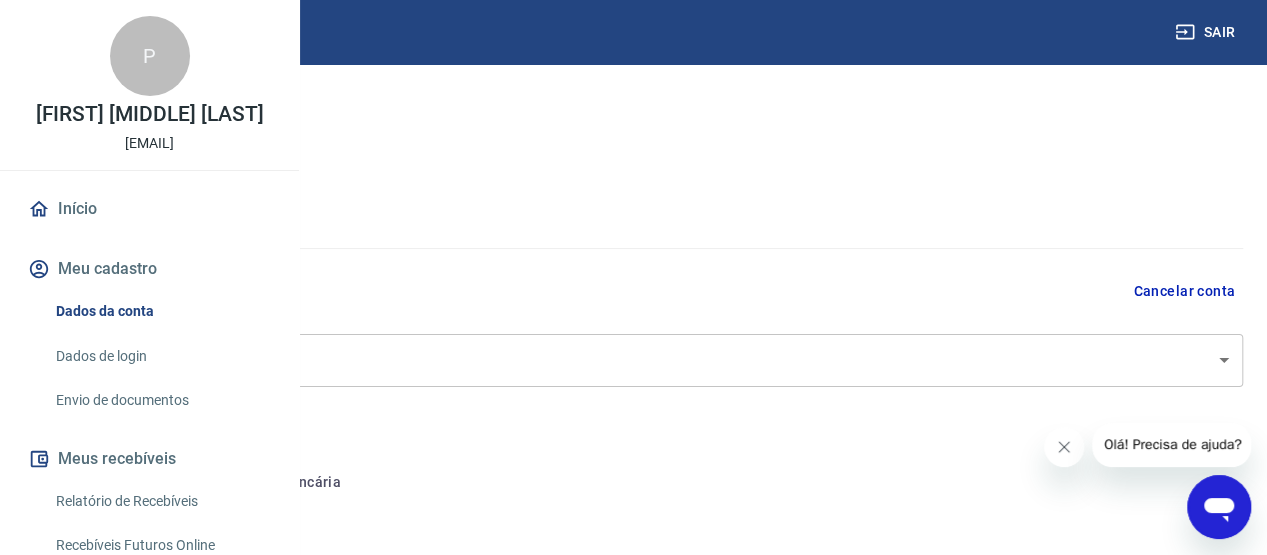 select on "SP" 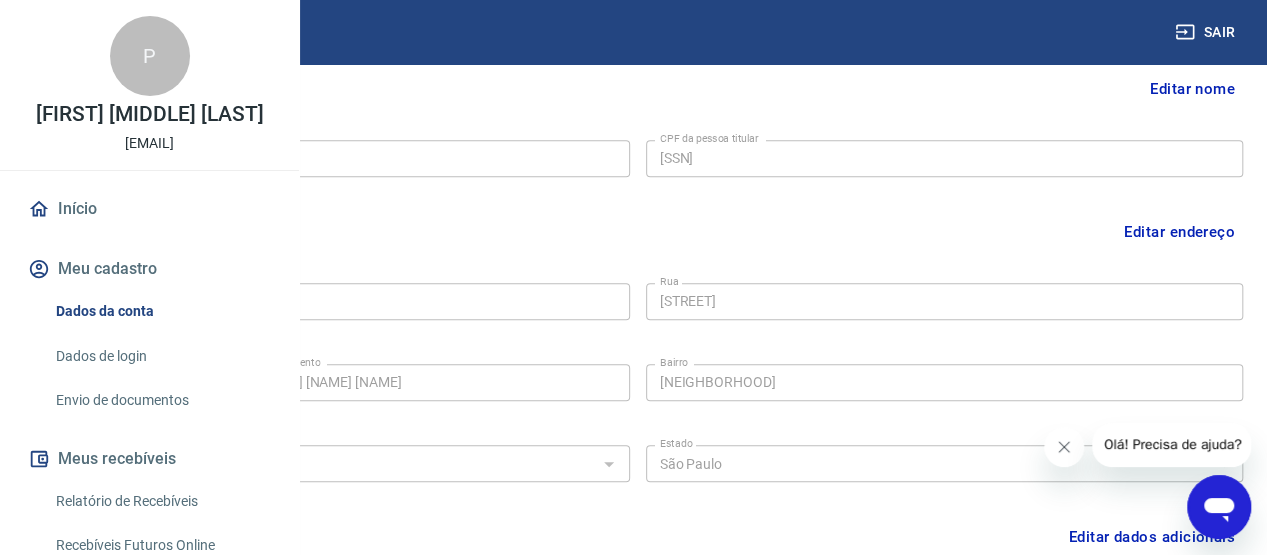 scroll, scrollTop: 224, scrollLeft: 0, axis: vertical 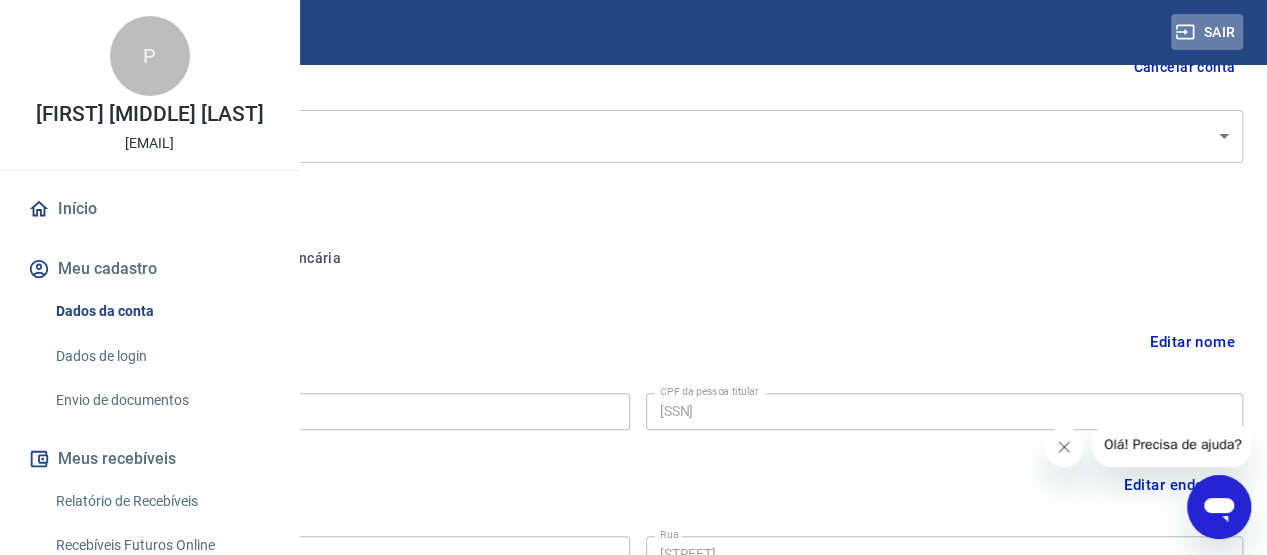 drag, startPoint x: 1232, startPoint y: 29, endPoint x: 1198, endPoint y: 39, distance: 35.44009 